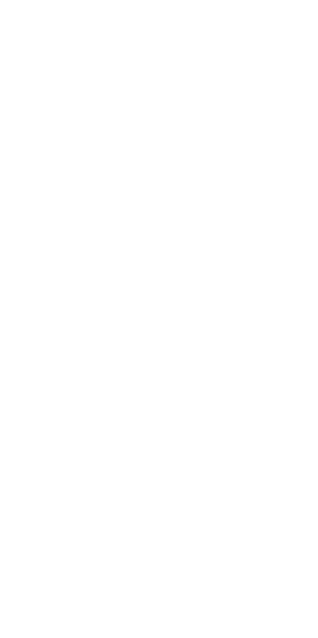 scroll, scrollTop: 0, scrollLeft: 0, axis: both 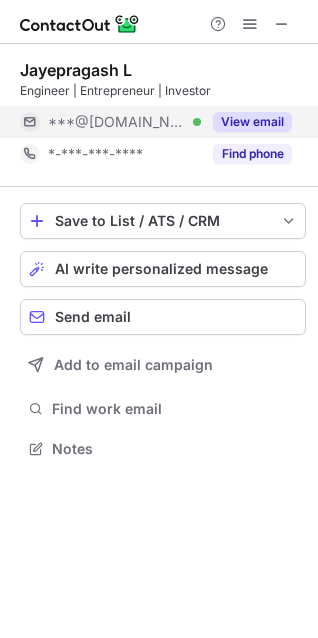 click on "View email" at bounding box center (252, 122) 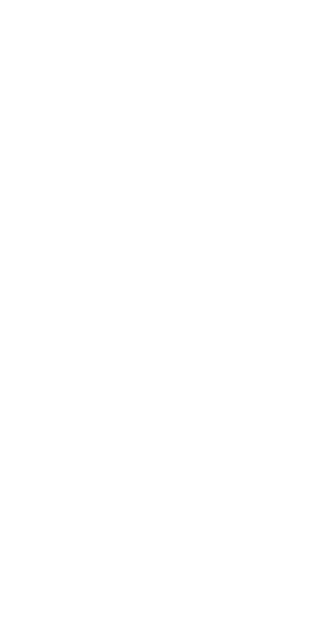 scroll, scrollTop: 0, scrollLeft: 0, axis: both 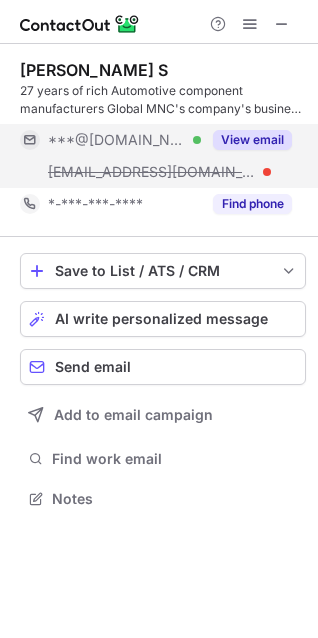 click on "View email" at bounding box center [252, 140] 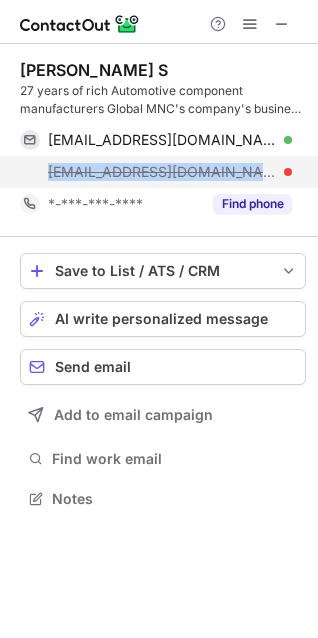 drag, startPoint x: 39, startPoint y: 165, endPoint x: 190, endPoint y: 181, distance: 151.84532 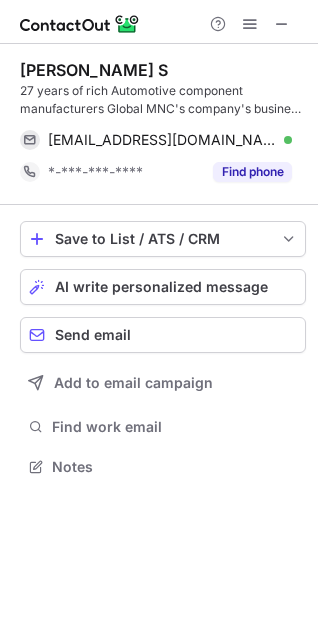 scroll, scrollTop: 453, scrollLeft: 318, axis: both 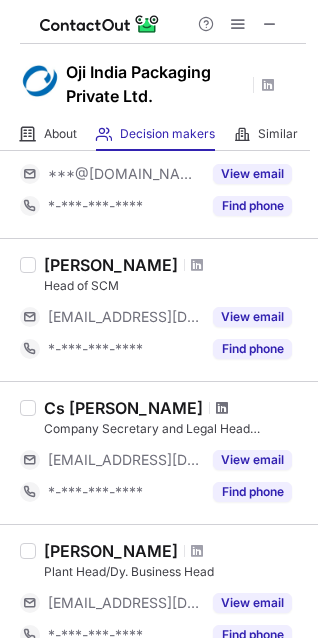 click at bounding box center (222, 408) 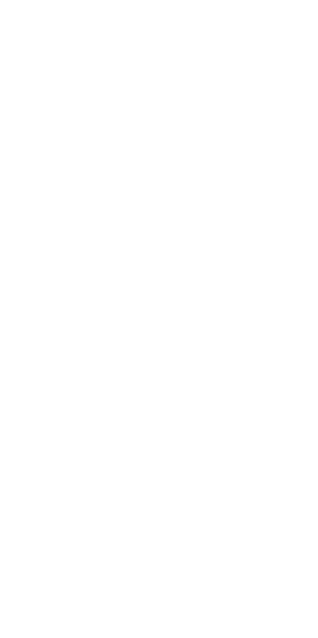 scroll, scrollTop: 0, scrollLeft: 0, axis: both 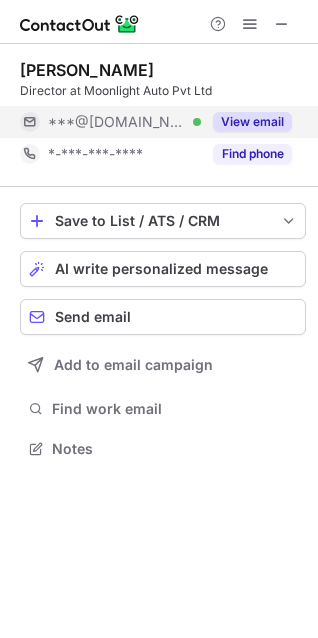 click on "View email" at bounding box center (252, 122) 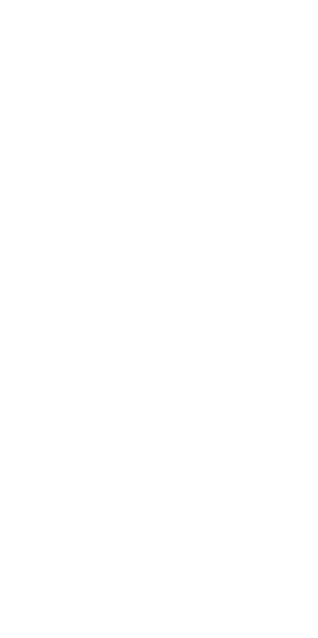 scroll, scrollTop: 0, scrollLeft: 0, axis: both 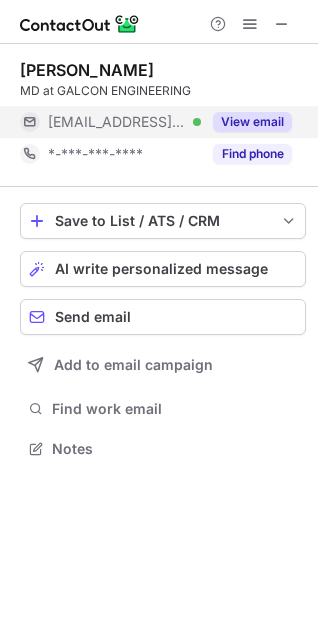 click on "View email" at bounding box center [252, 122] 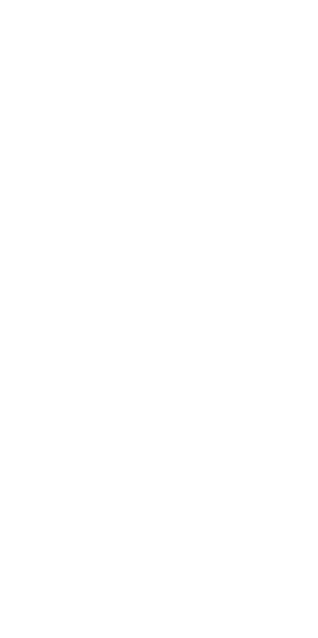 scroll, scrollTop: 0, scrollLeft: 0, axis: both 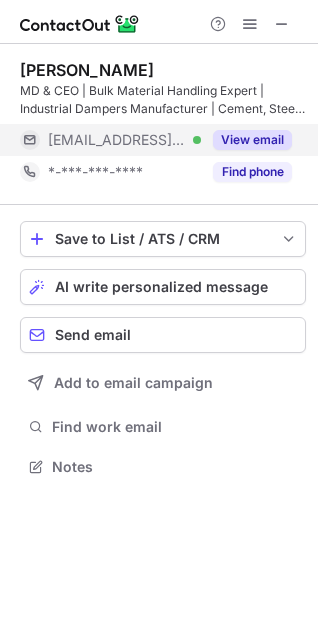 click on "View email" at bounding box center [252, 140] 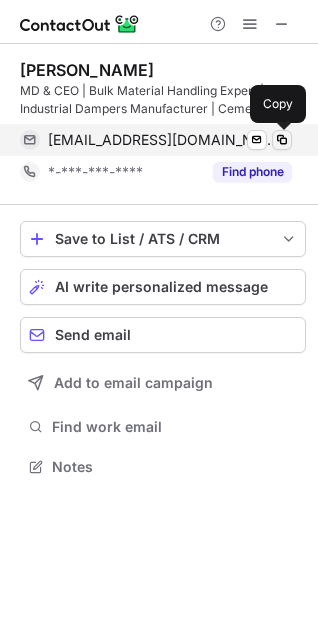 click at bounding box center [282, 140] 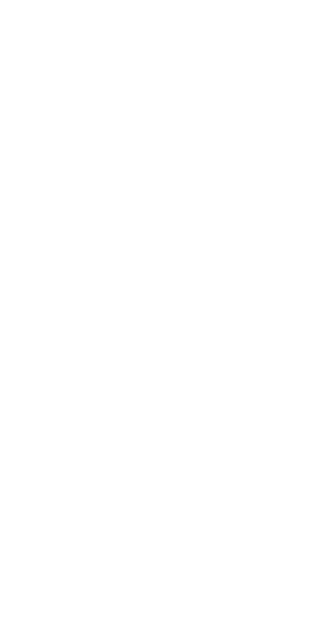 scroll, scrollTop: 0, scrollLeft: 0, axis: both 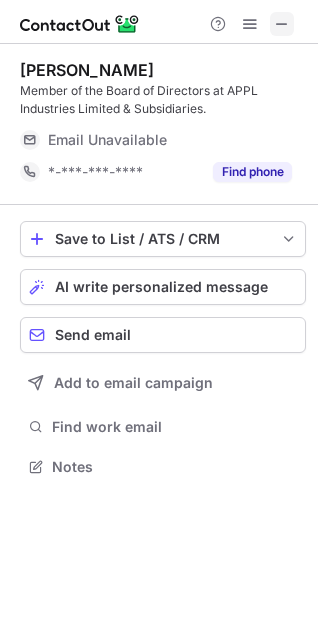 click at bounding box center [282, 24] 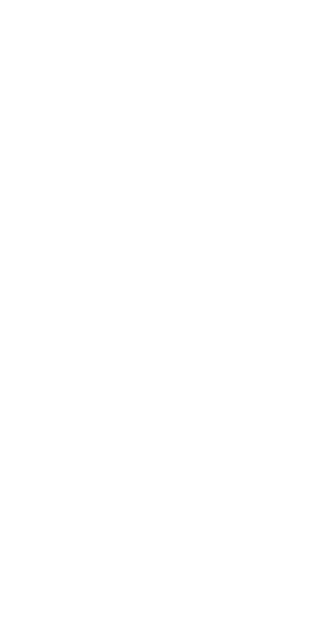scroll, scrollTop: 0, scrollLeft: 0, axis: both 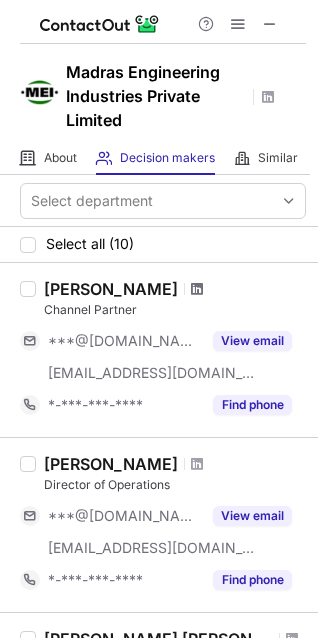 click at bounding box center (197, 289) 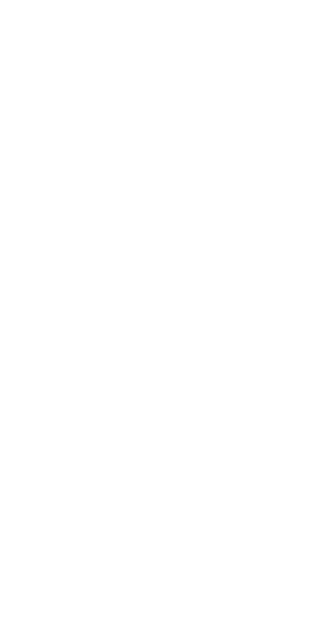 scroll, scrollTop: 0, scrollLeft: 0, axis: both 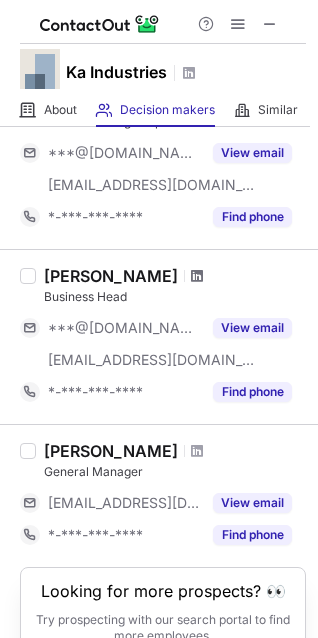 click at bounding box center [197, 276] 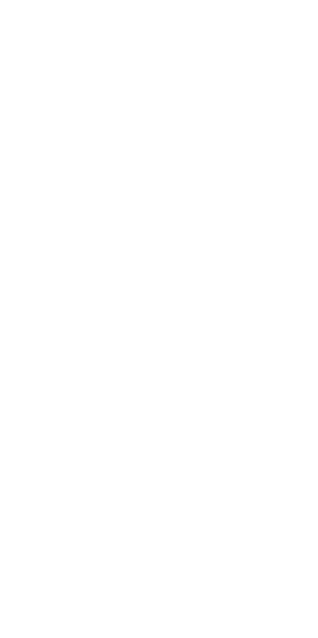 scroll, scrollTop: 0, scrollLeft: 0, axis: both 